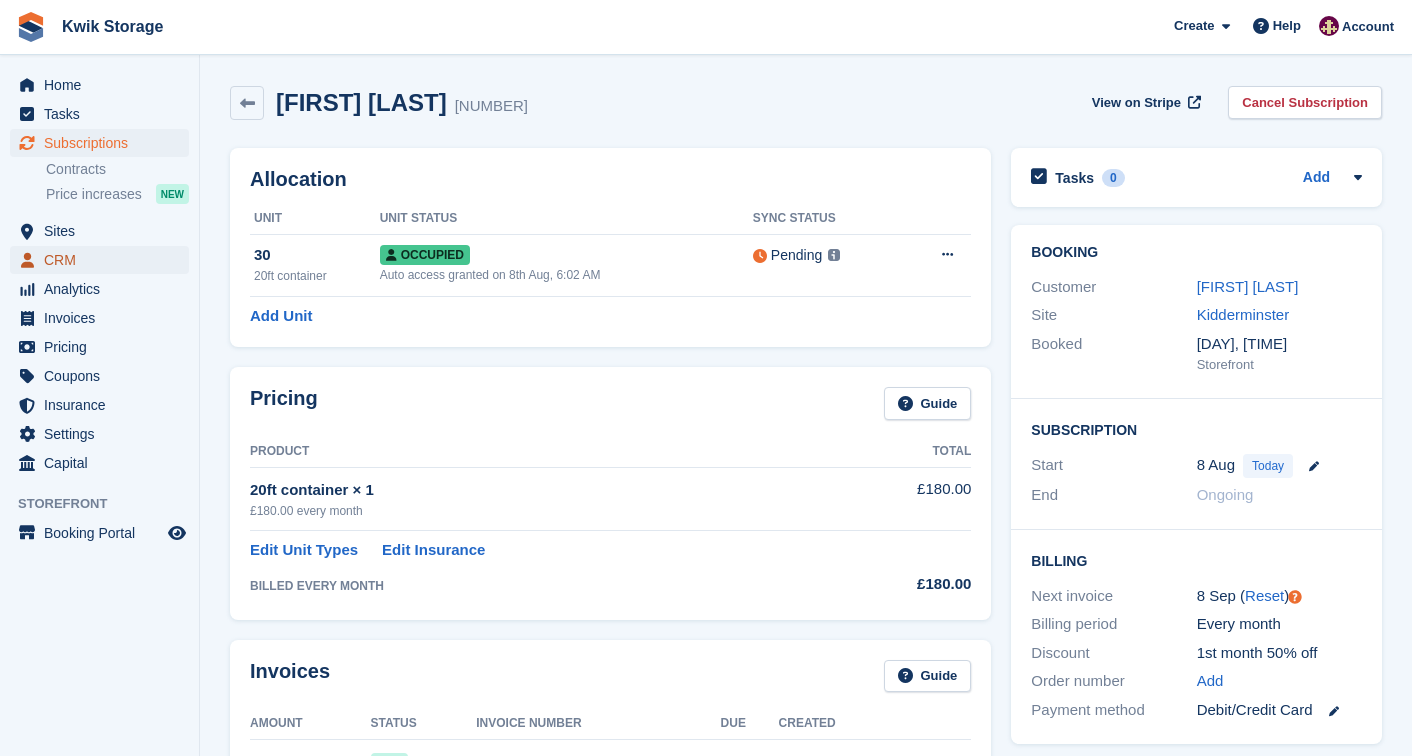 scroll, scrollTop: 0, scrollLeft: 0, axis: both 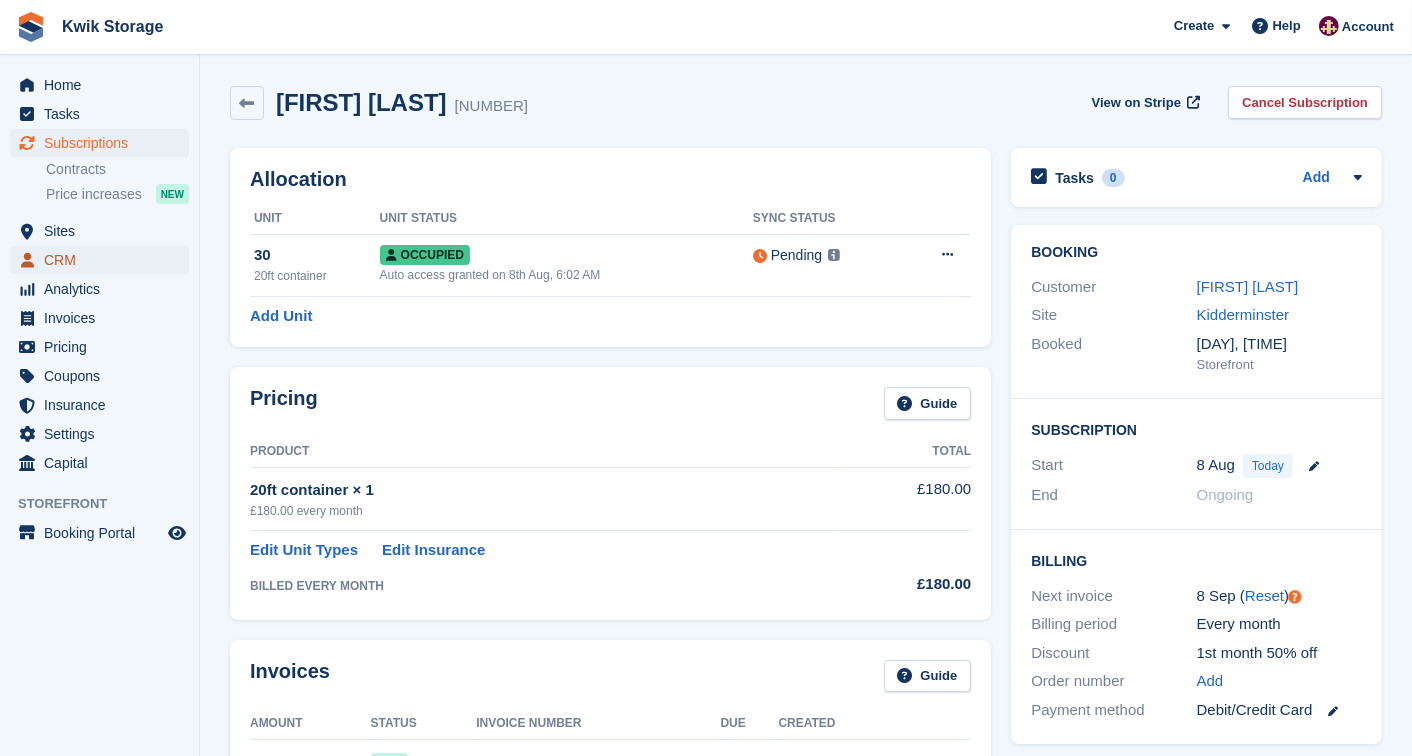 click on "CRM" at bounding box center [104, 260] 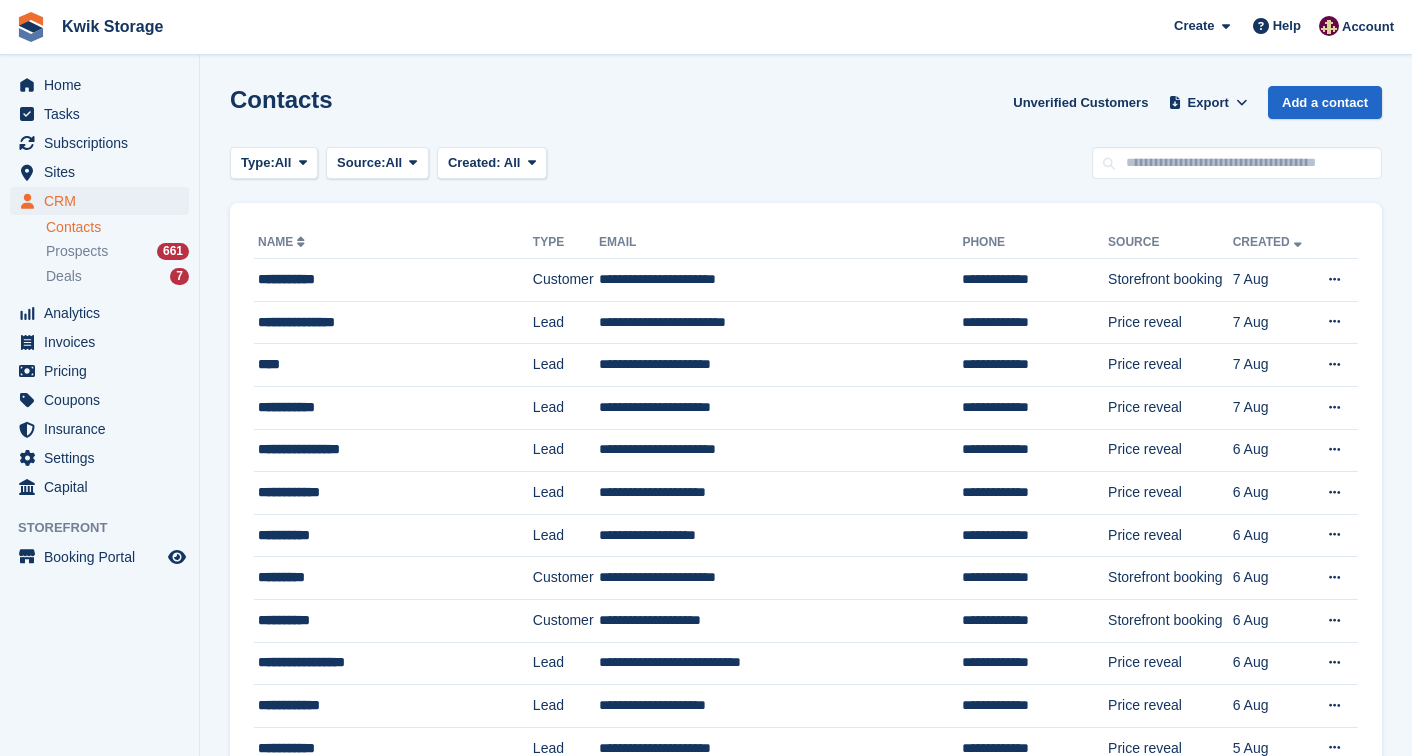 scroll, scrollTop: 0, scrollLeft: 0, axis: both 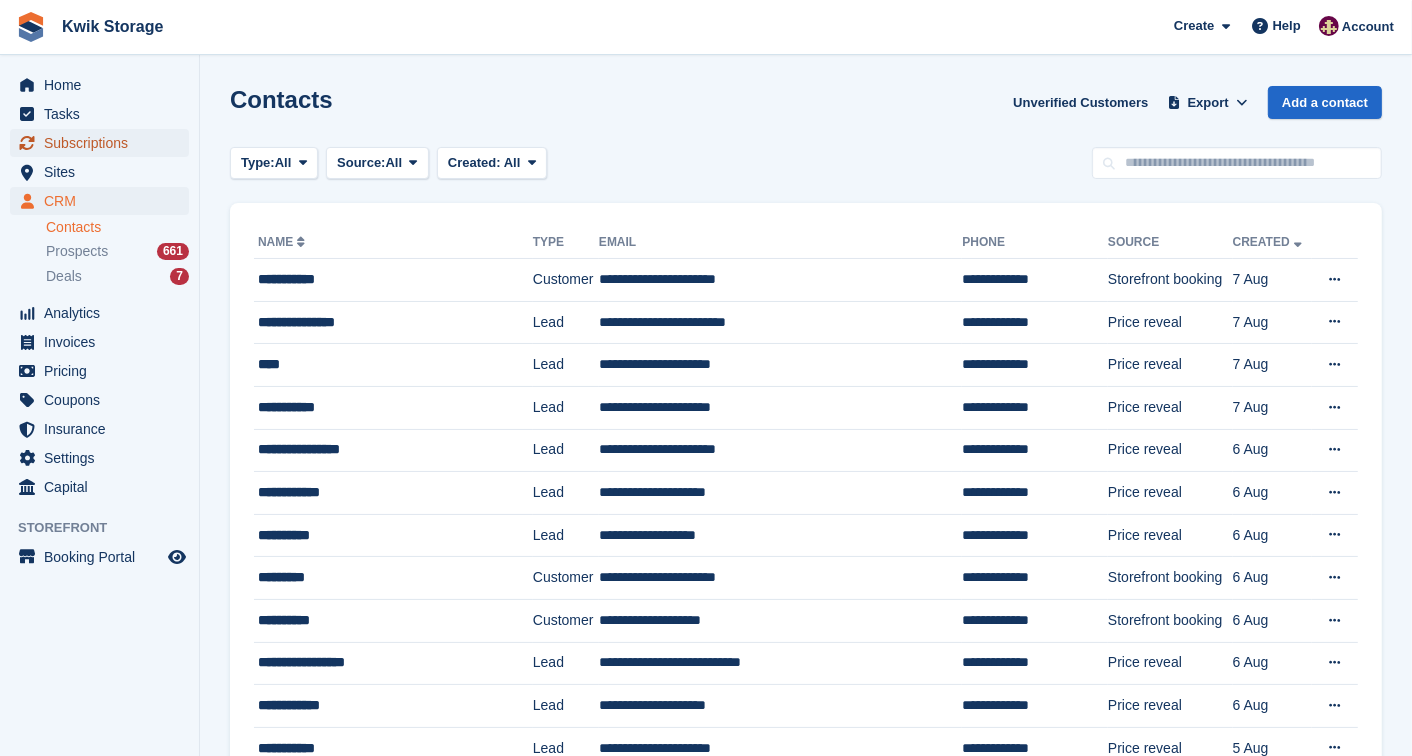 click on "Subscriptions" at bounding box center (104, 143) 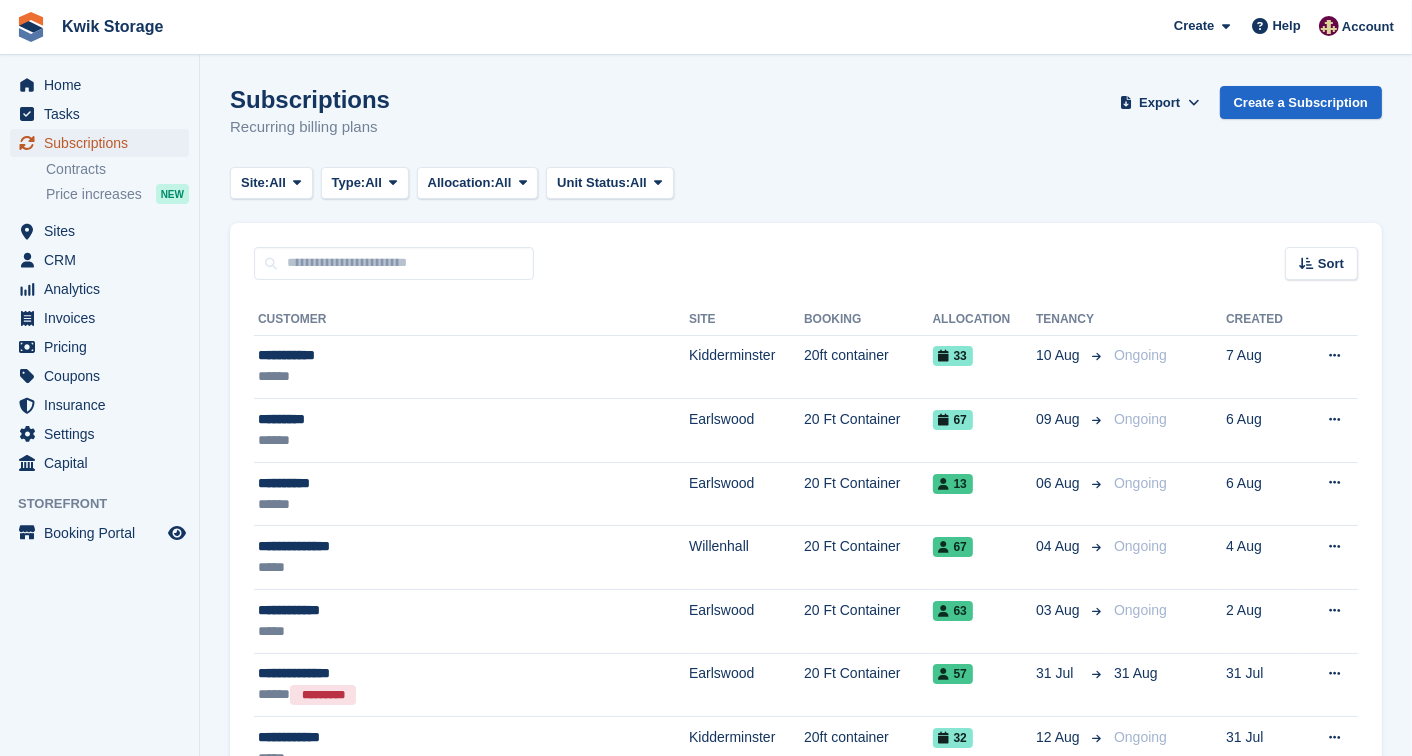 click on "Subscriptions" at bounding box center (104, 143) 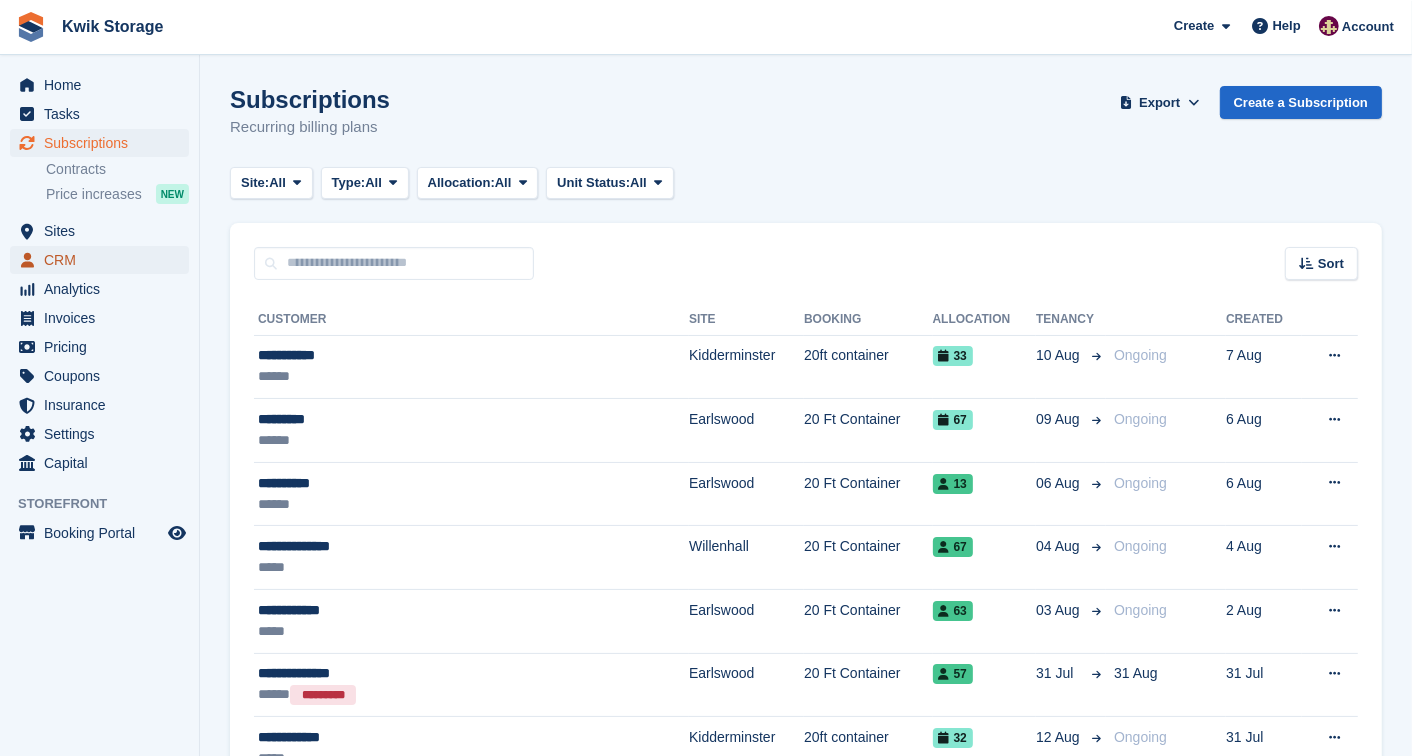 click on "CRM" at bounding box center [104, 260] 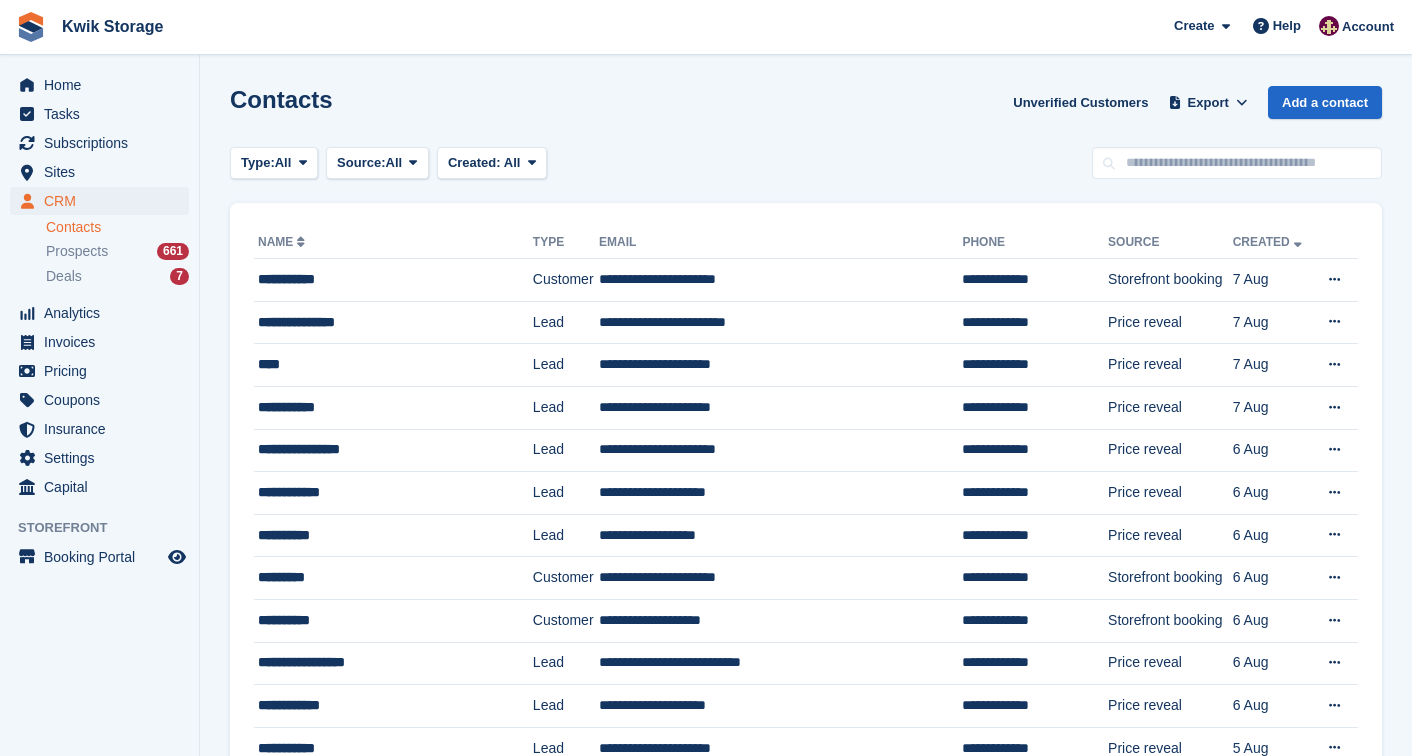 scroll, scrollTop: 0, scrollLeft: 0, axis: both 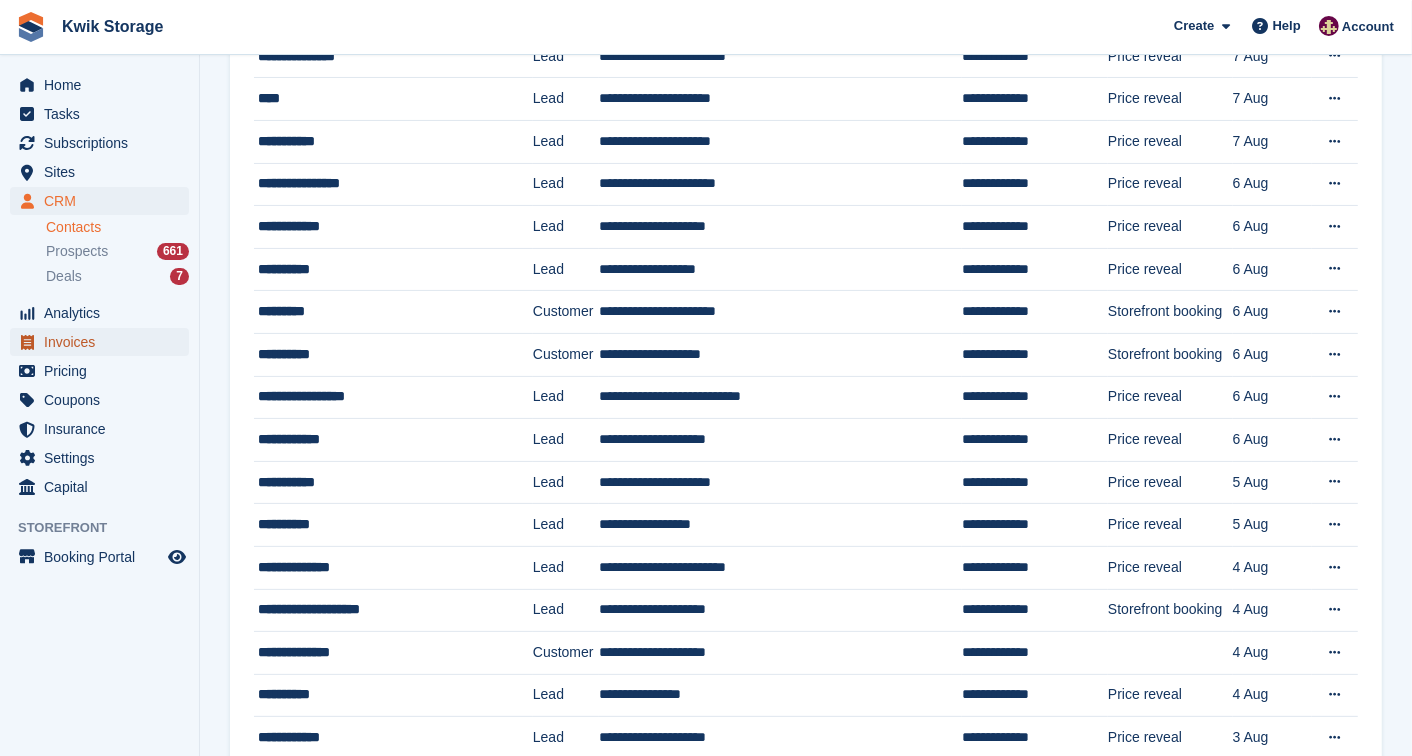 click on "Invoices" at bounding box center [104, 342] 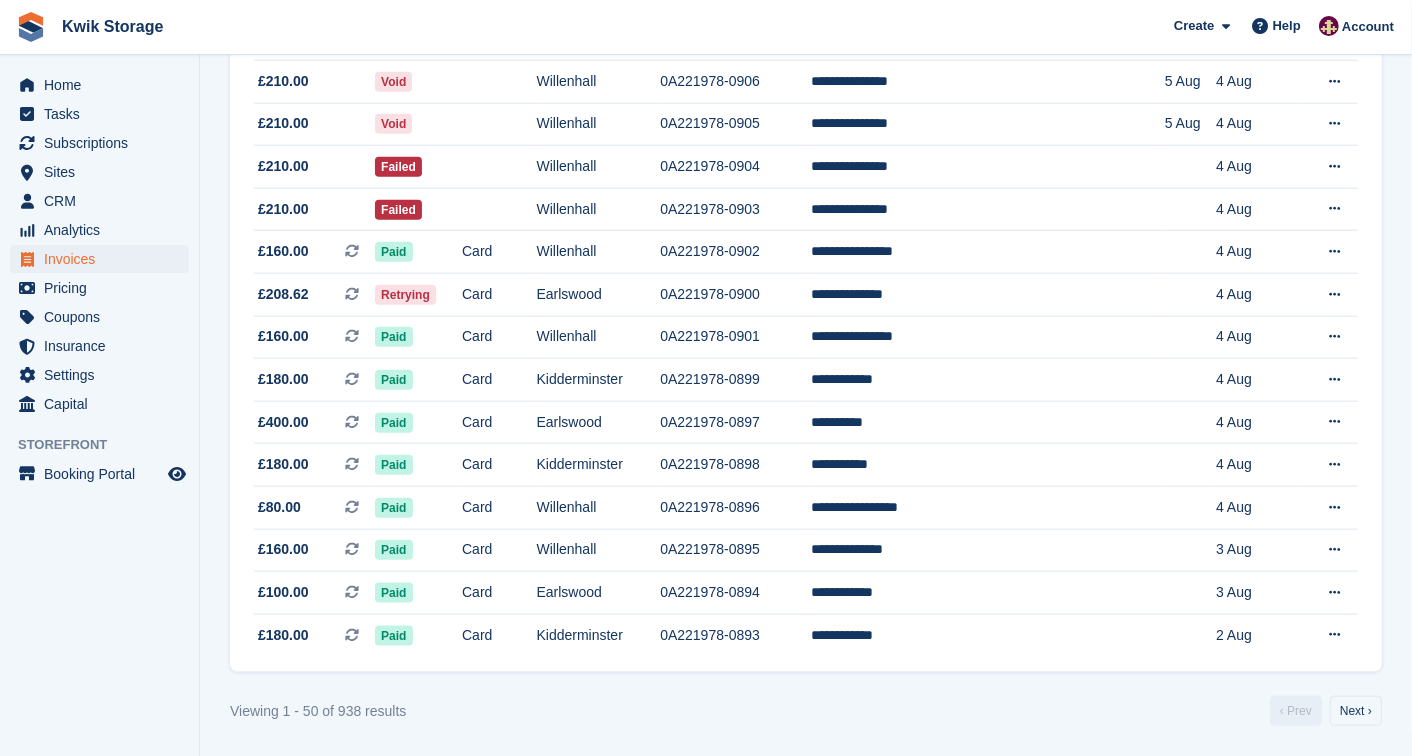 scroll, scrollTop: 1823, scrollLeft: 0, axis: vertical 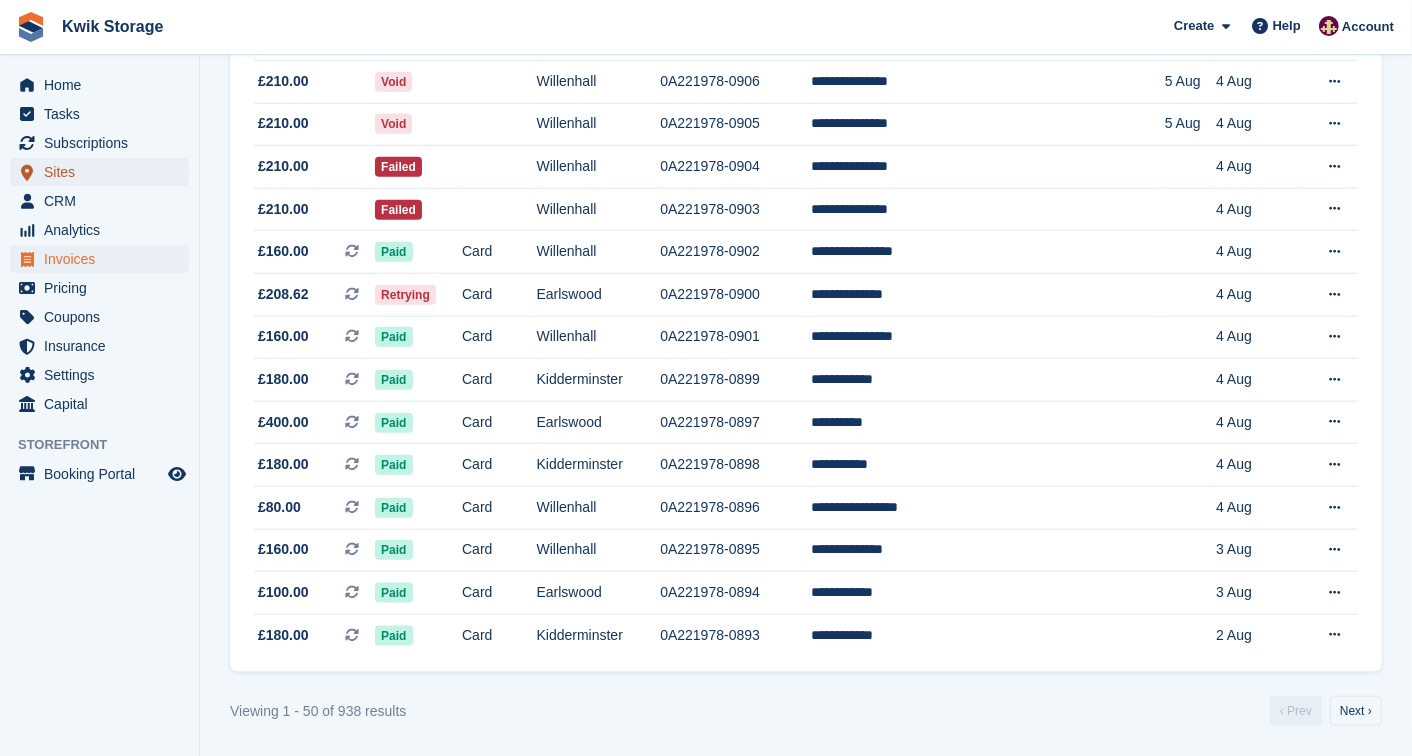 click on "Sites" at bounding box center [104, 172] 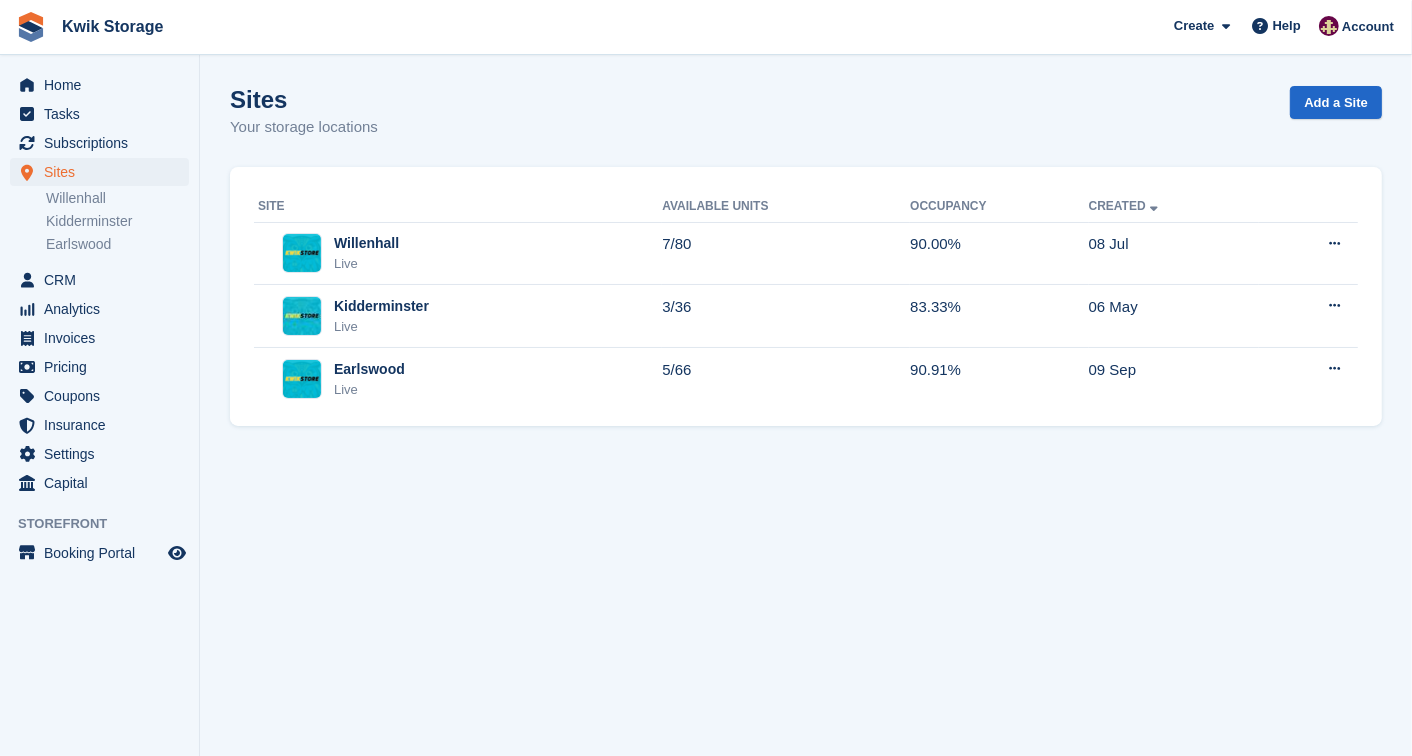 scroll, scrollTop: 0, scrollLeft: 0, axis: both 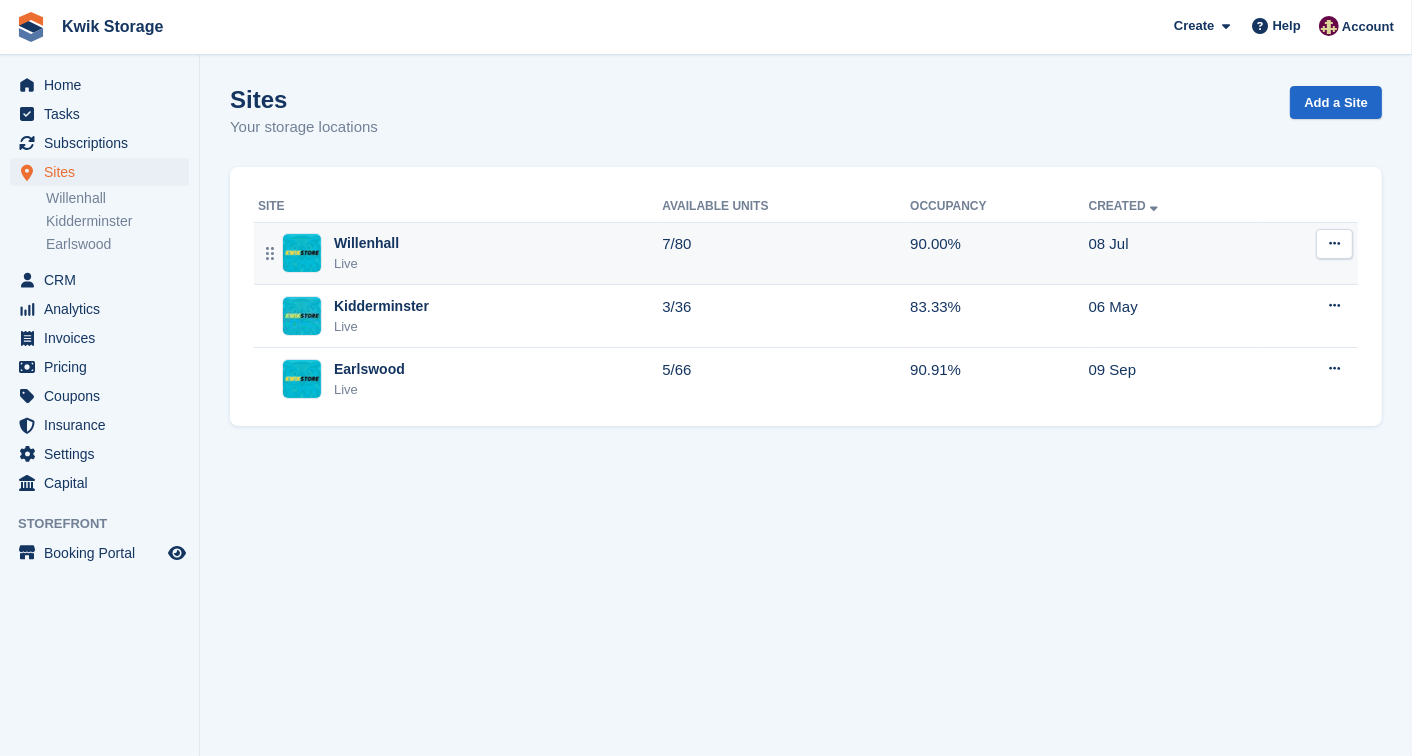 click on "Willenhall
Live" at bounding box center (458, 253) 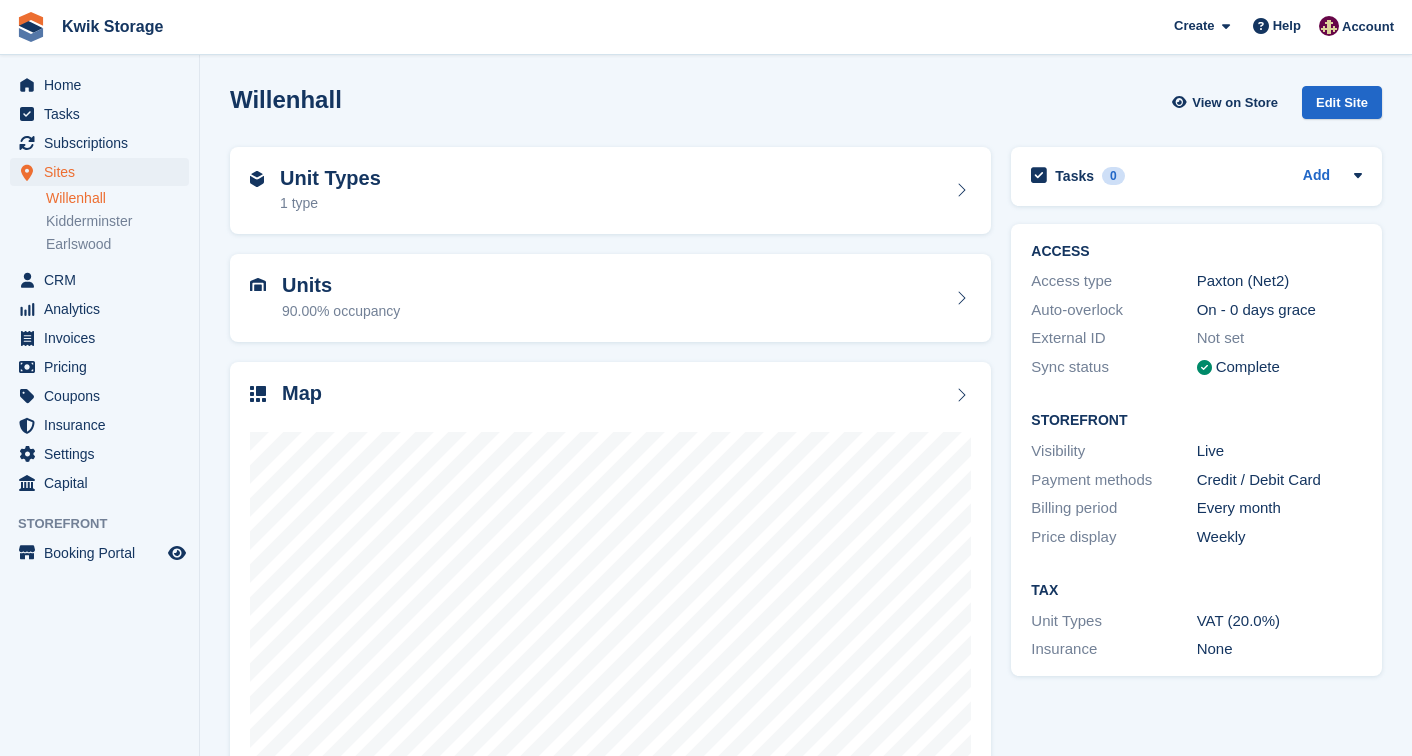 scroll, scrollTop: 0, scrollLeft: 0, axis: both 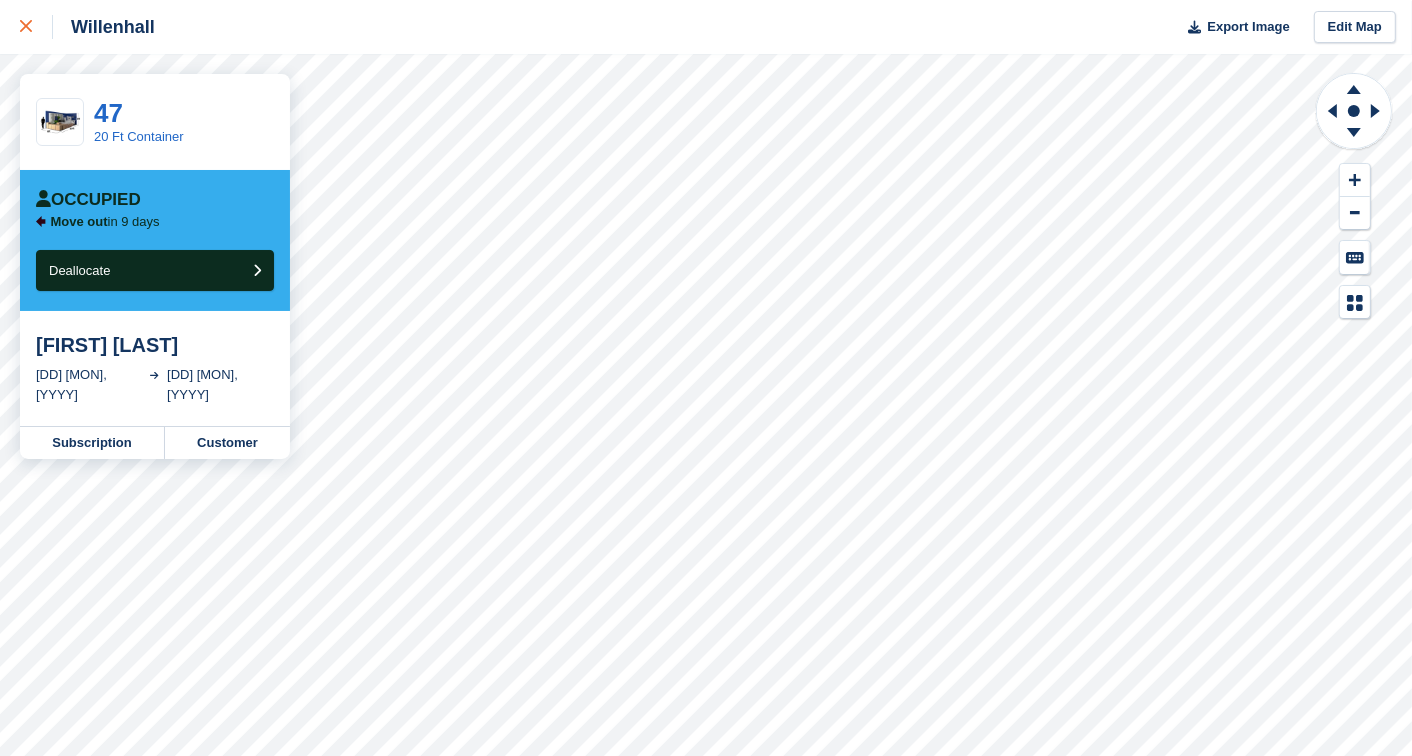 click at bounding box center (26, 27) 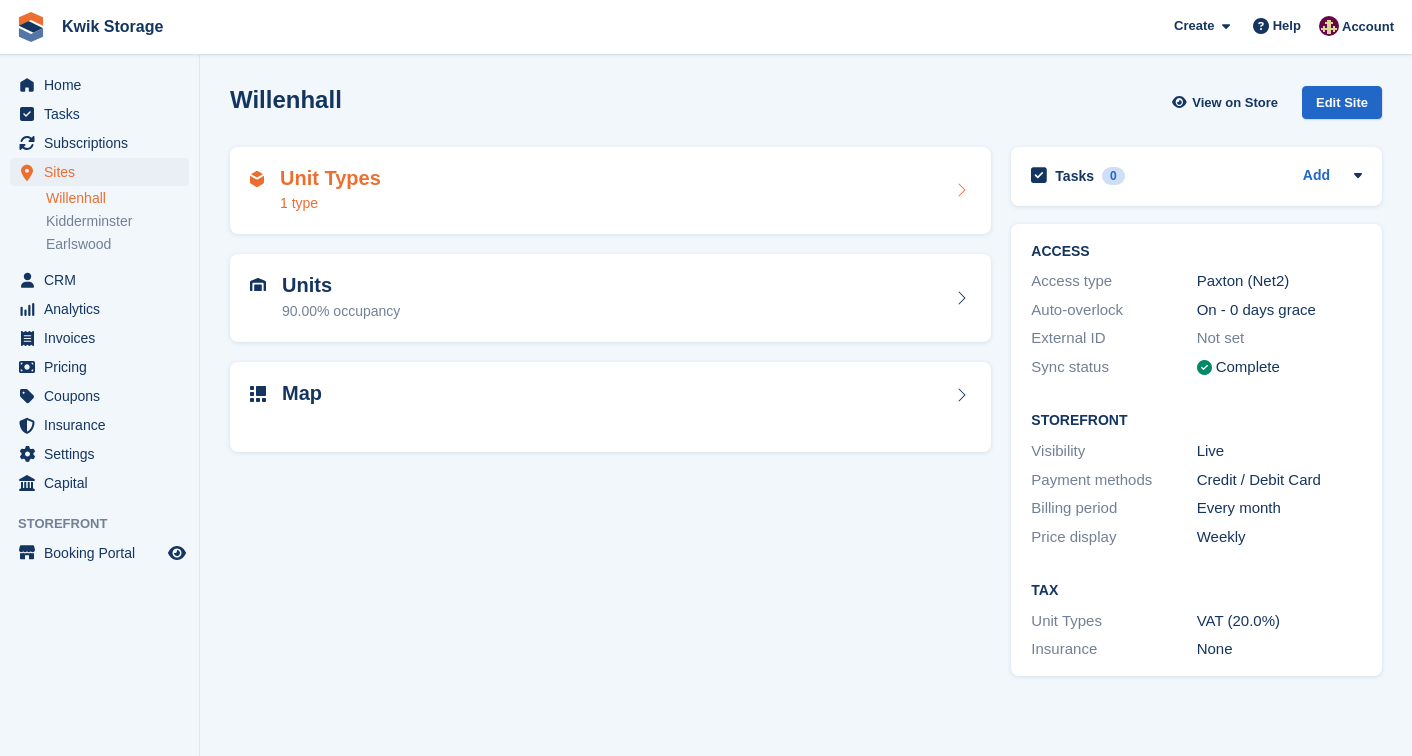 scroll, scrollTop: 0, scrollLeft: 0, axis: both 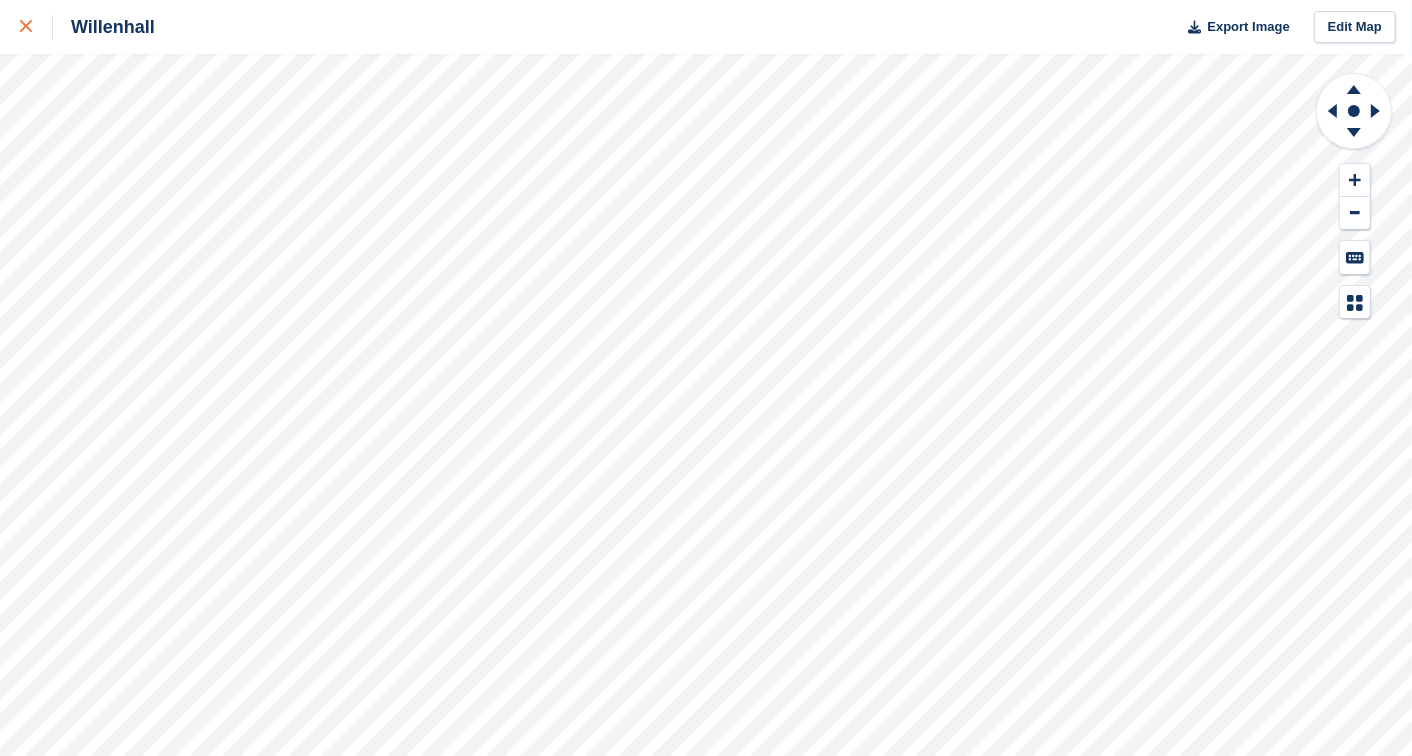 click at bounding box center [36, 27] 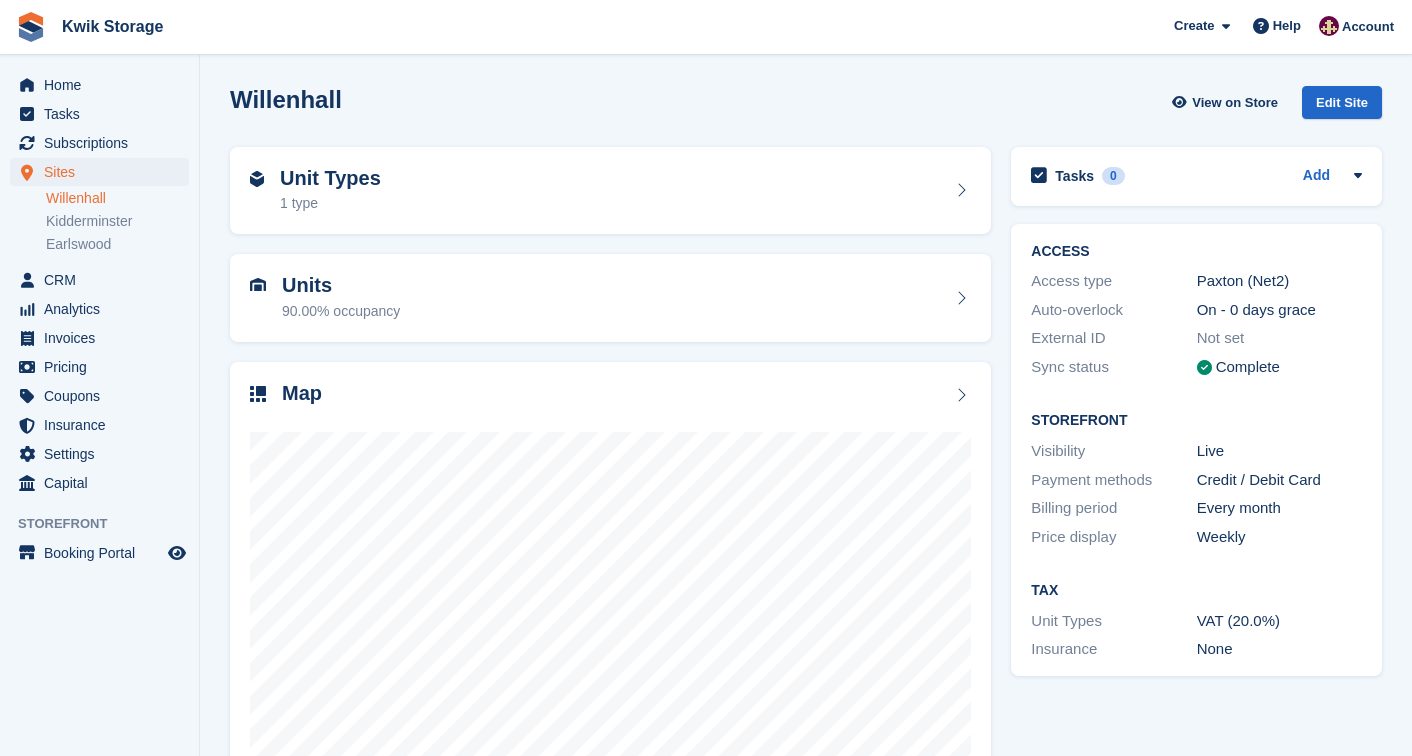scroll, scrollTop: 0, scrollLeft: 0, axis: both 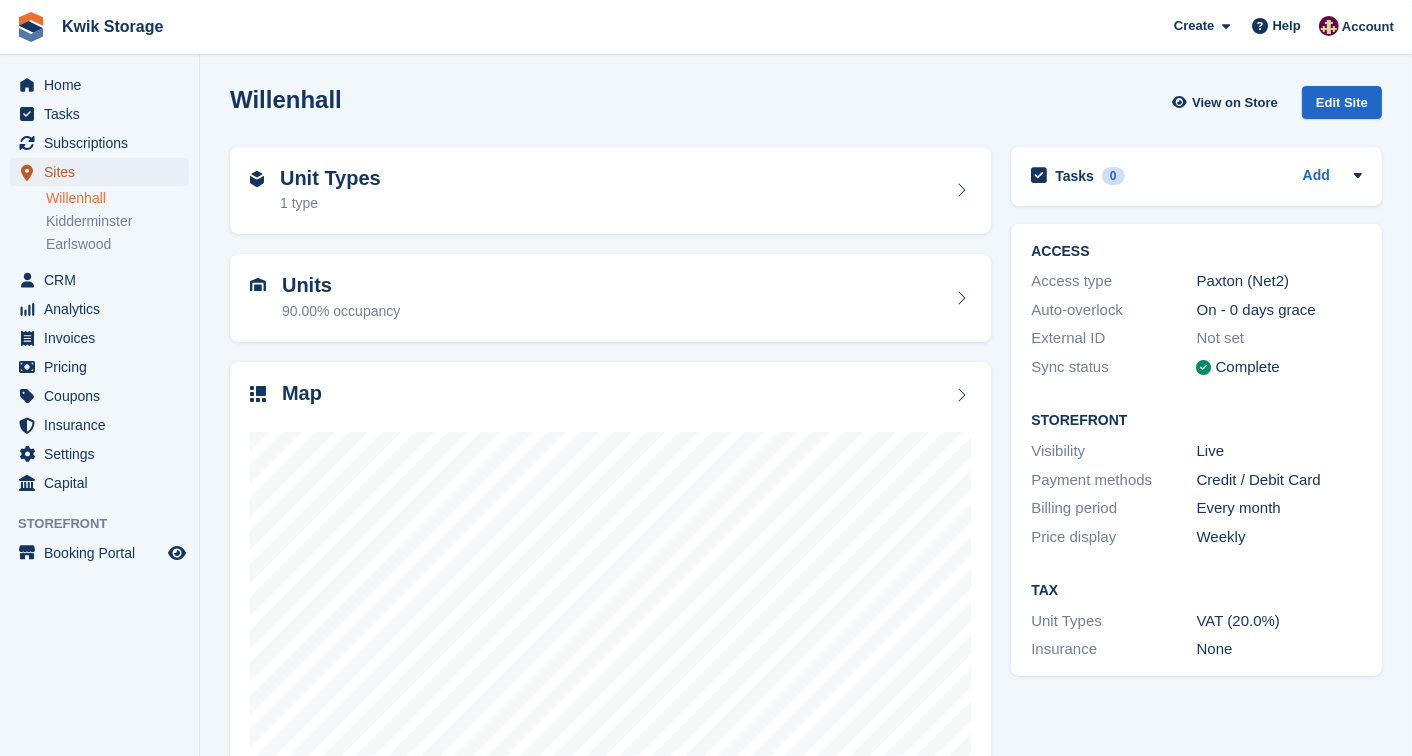 click on "Sites" at bounding box center (104, 172) 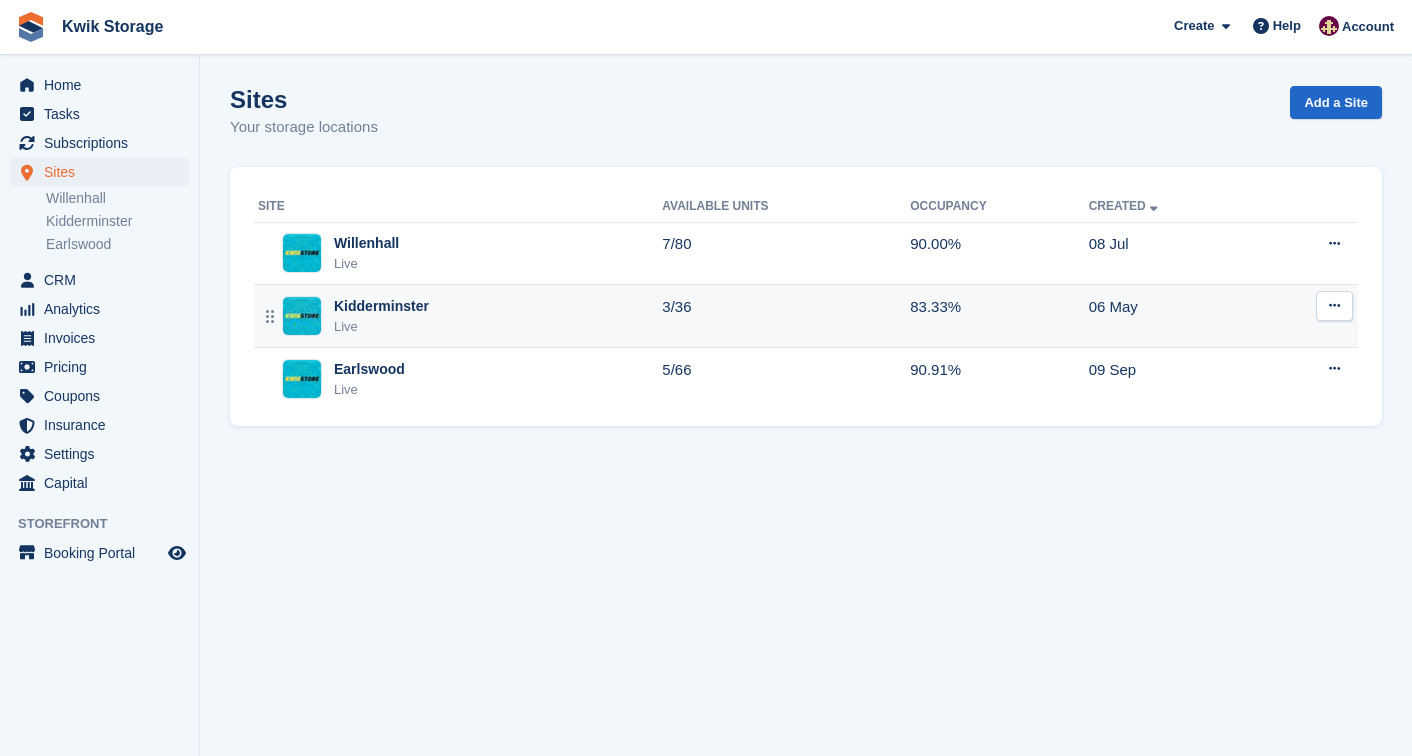scroll, scrollTop: 0, scrollLeft: 0, axis: both 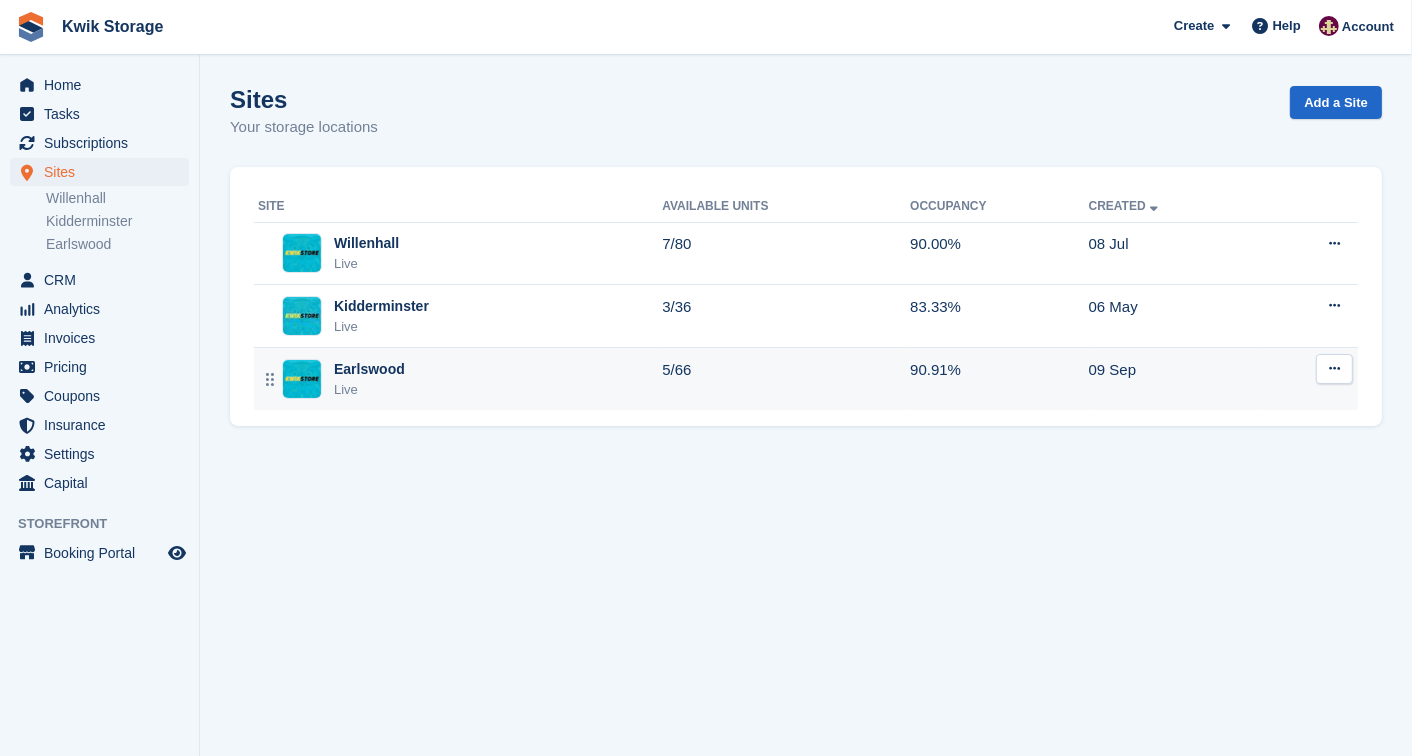 click at bounding box center (302, 379) 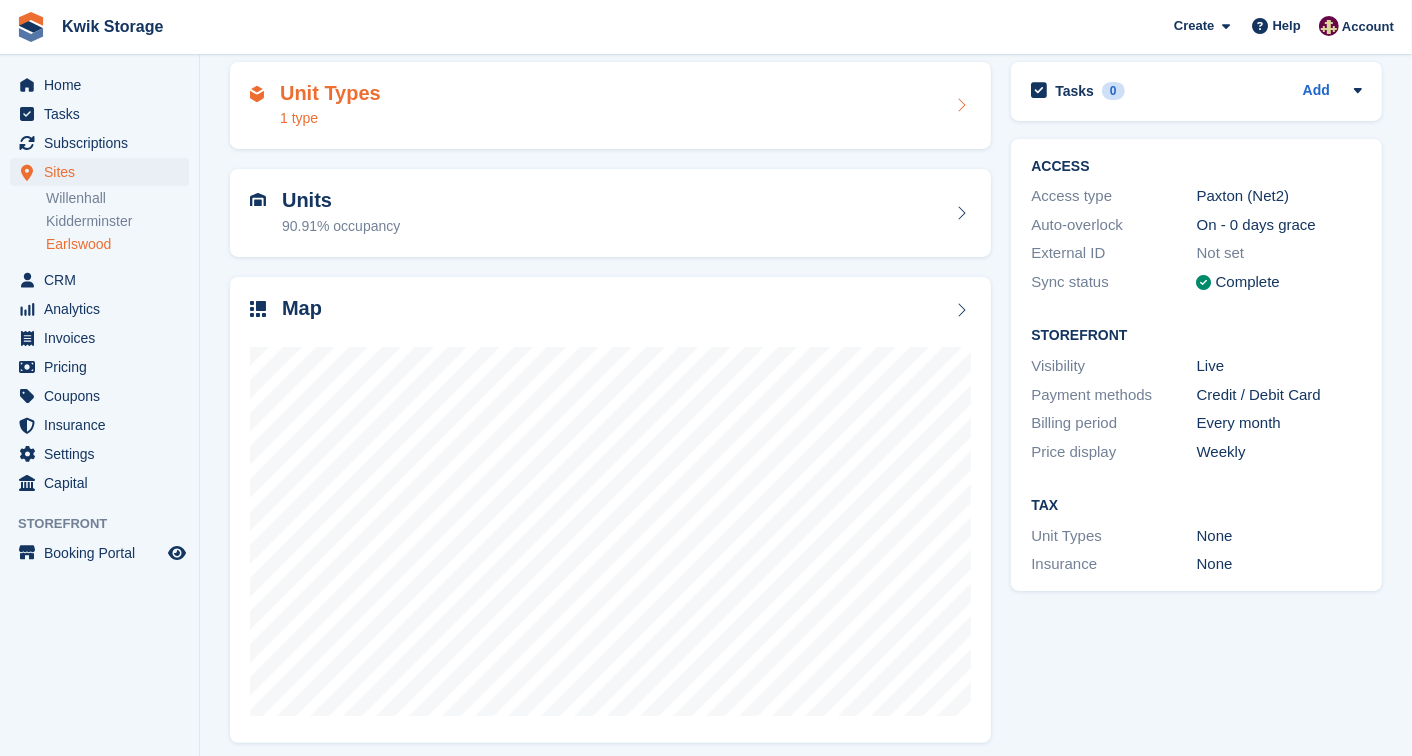 scroll, scrollTop: 88, scrollLeft: 0, axis: vertical 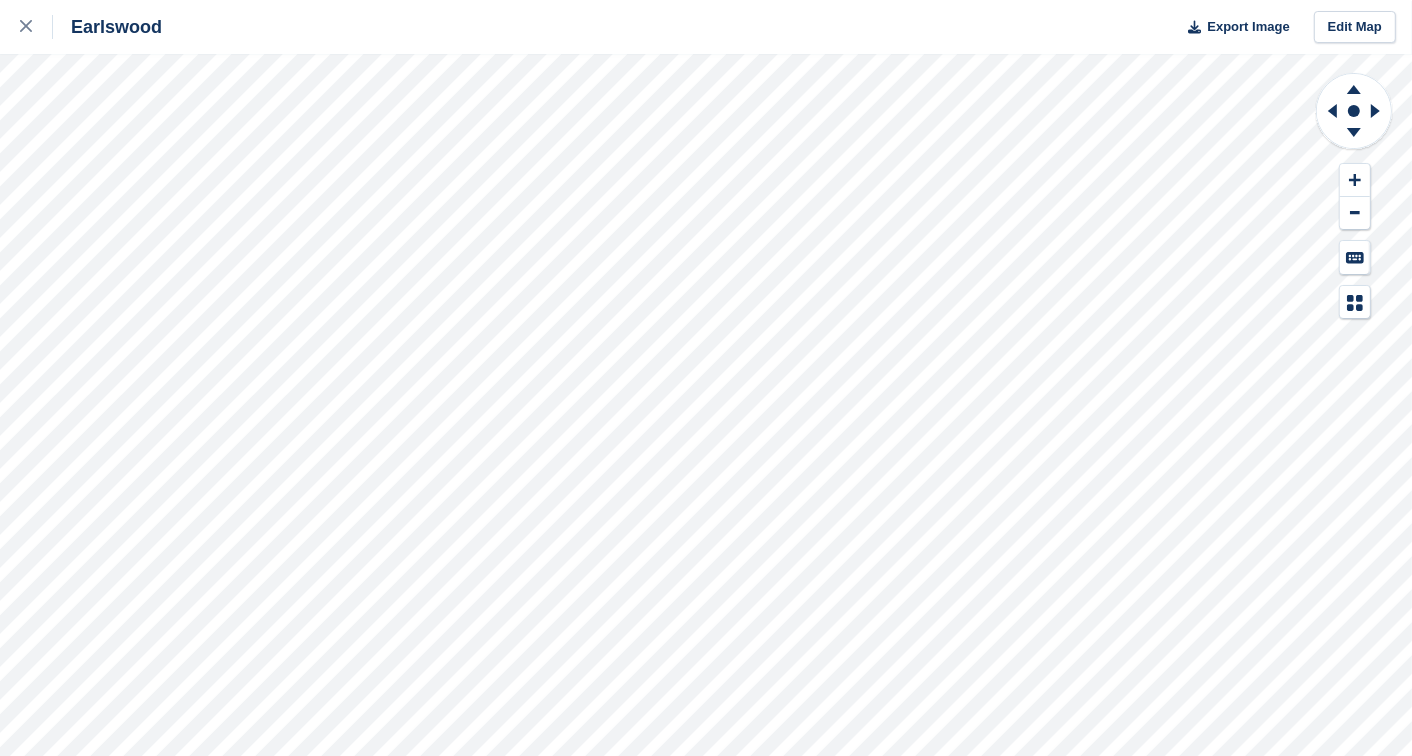 click on "Earlswood Export Image Edit Map" at bounding box center [706, 378] 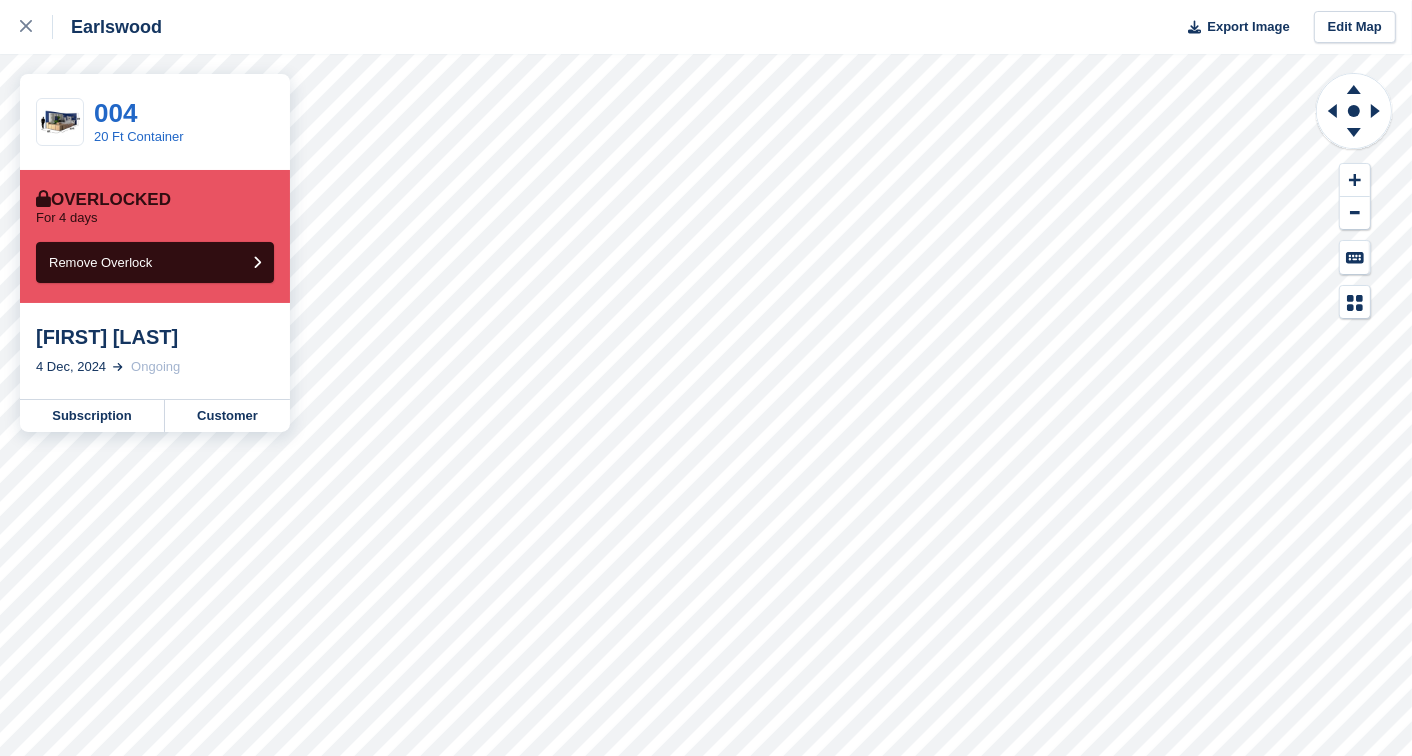 click on "Earlswood Export Image Edit Map
004
20 Ft Container
Overlocked
For 4 days
Remove Overlock
Harry Thompson
4 Dec, 2024
Ongoing
Subscription
Customer" at bounding box center [706, 378] 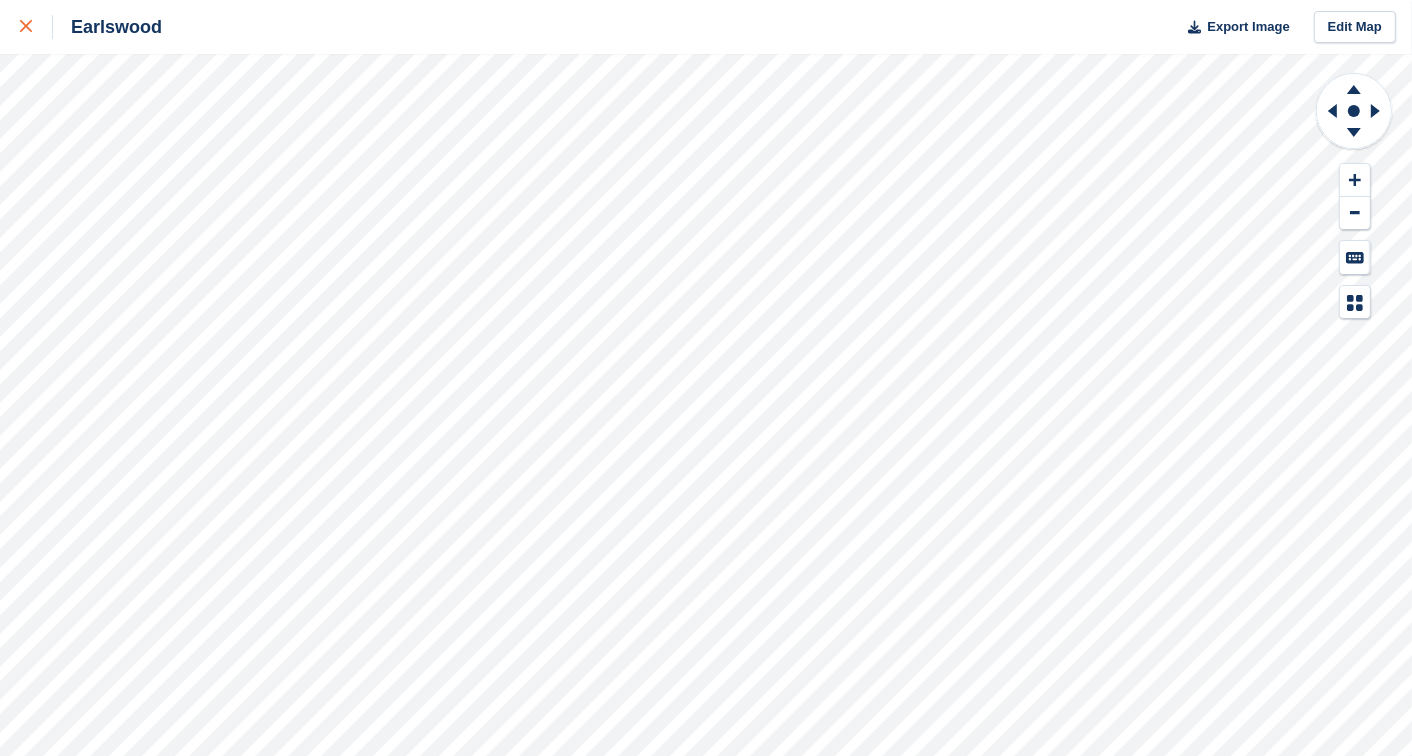 click at bounding box center [26, 27] 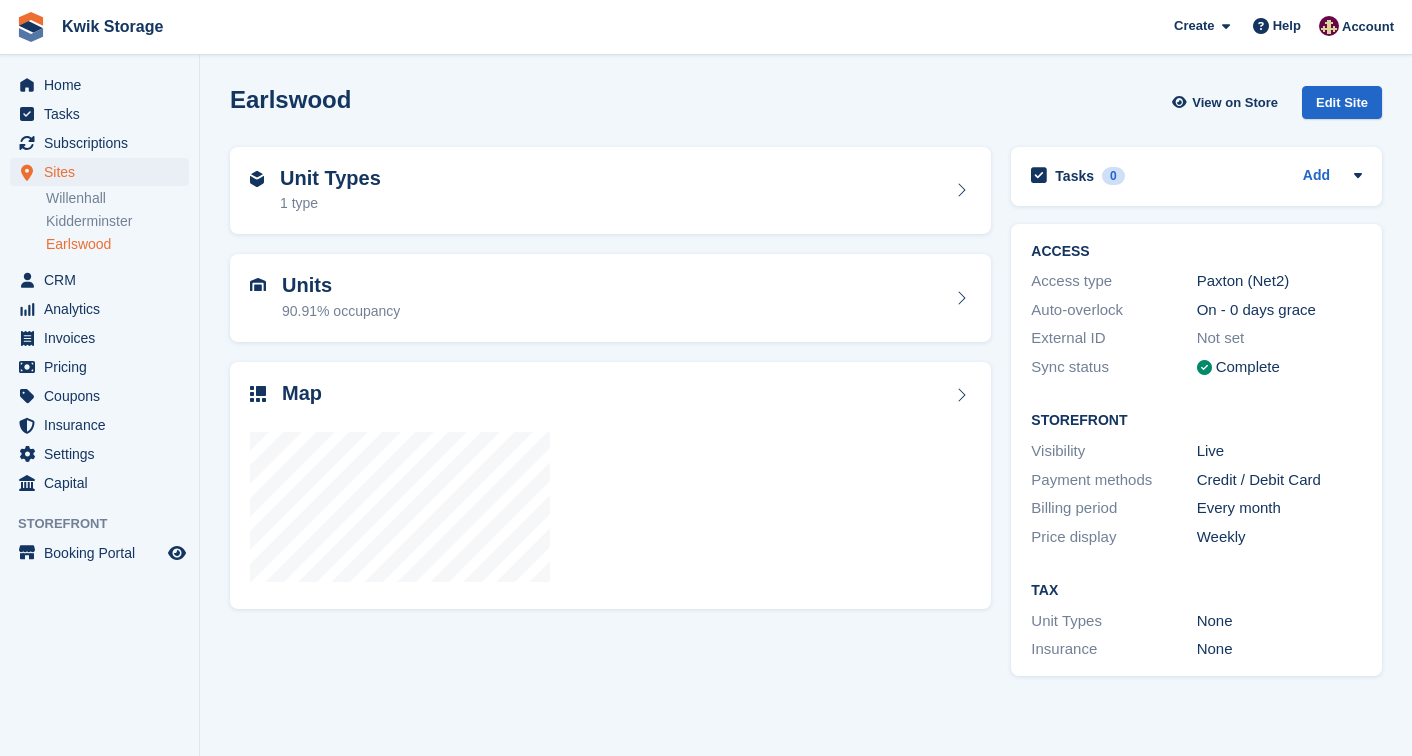 scroll, scrollTop: 0, scrollLeft: 0, axis: both 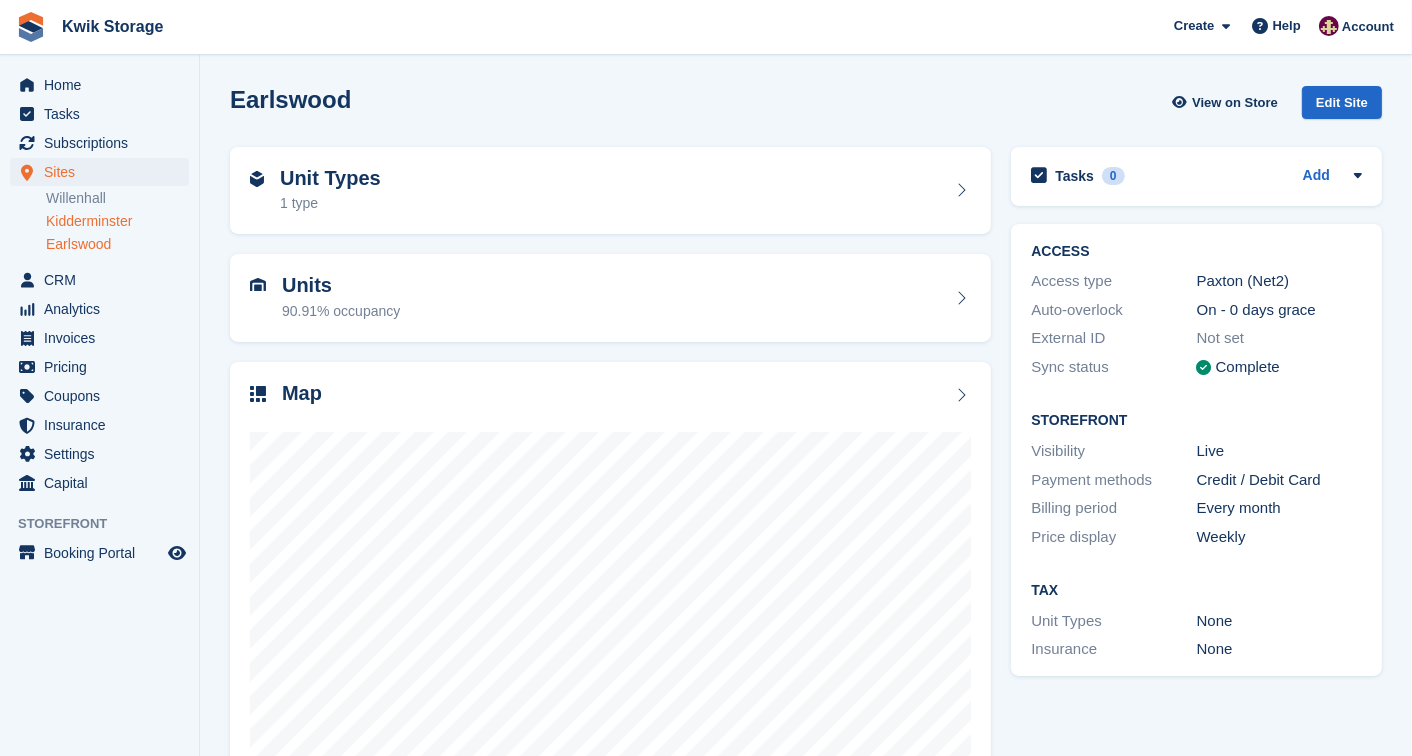 click on "Kidderminster" at bounding box center [117, 221] 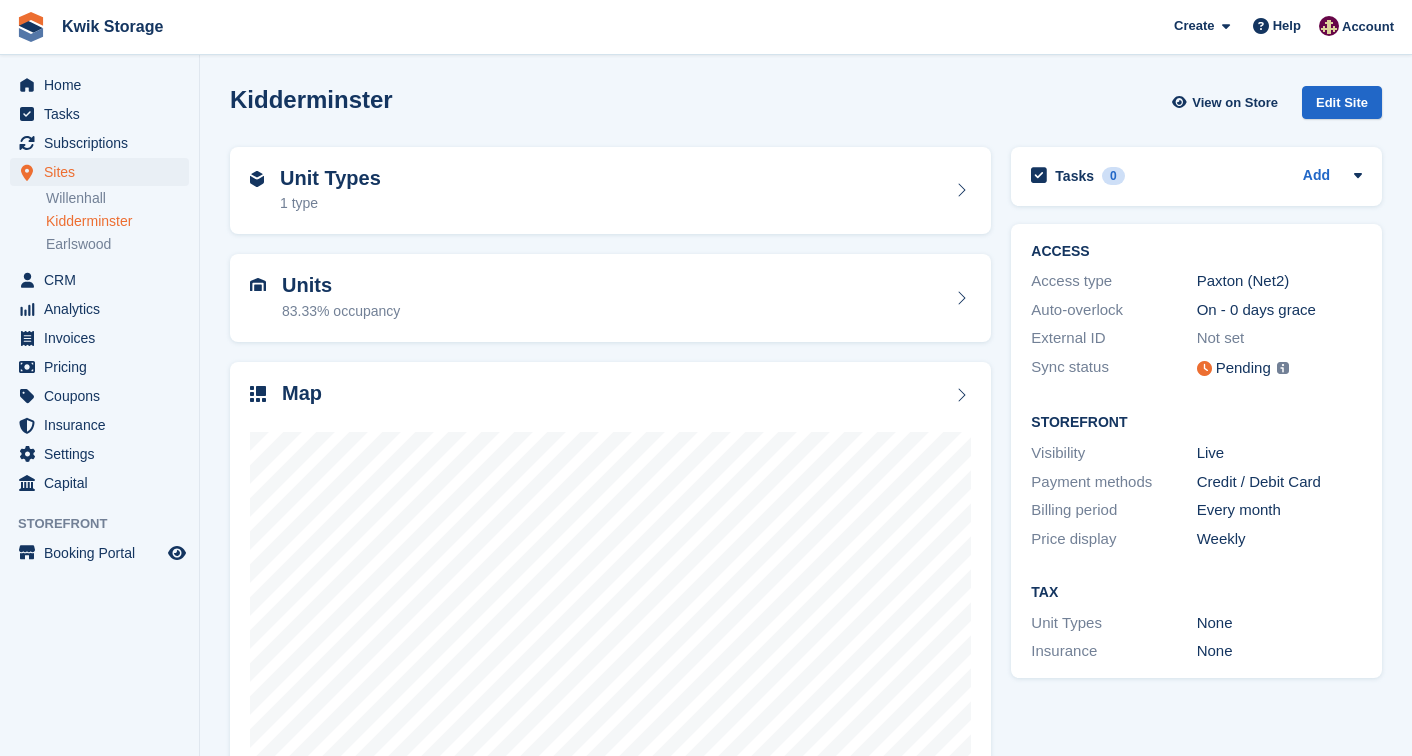 scroll, scrollTop: 0, scrollLeft: 0, axis: both 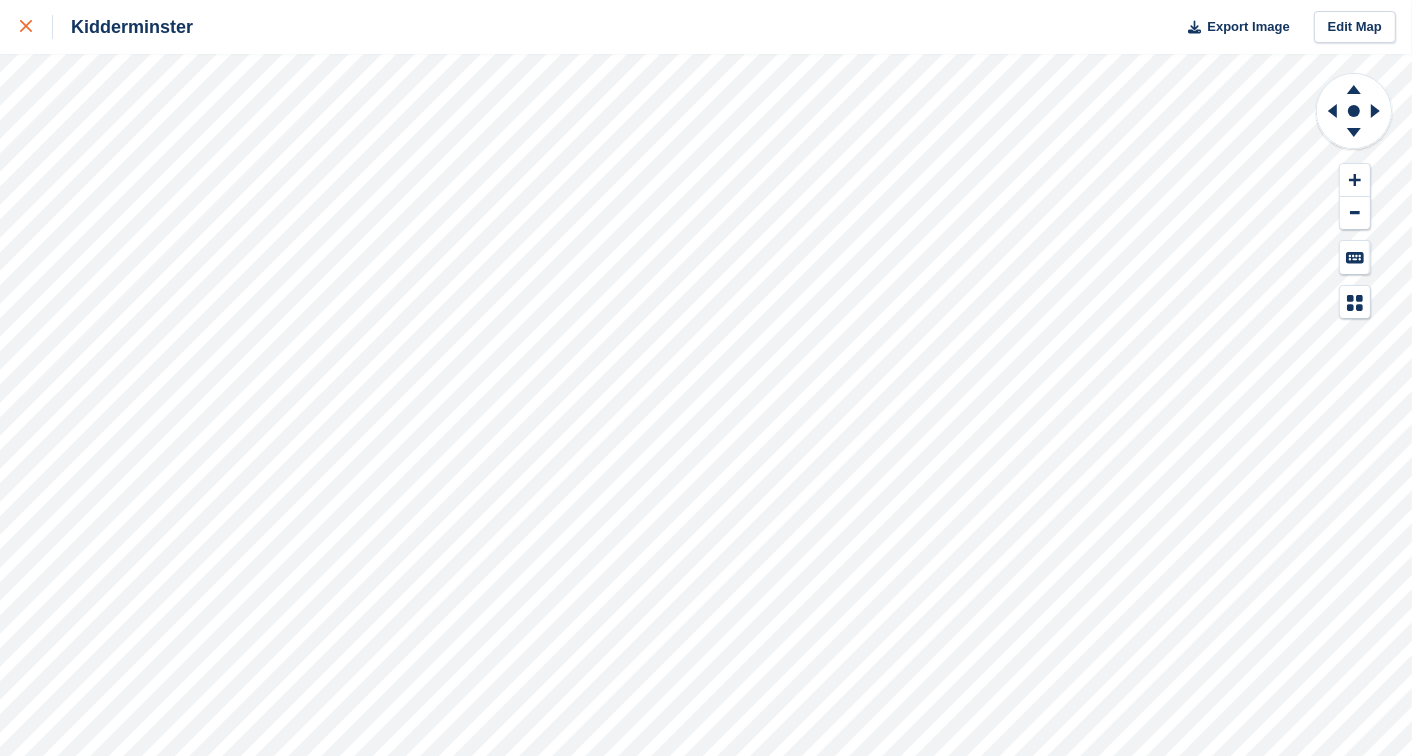 click 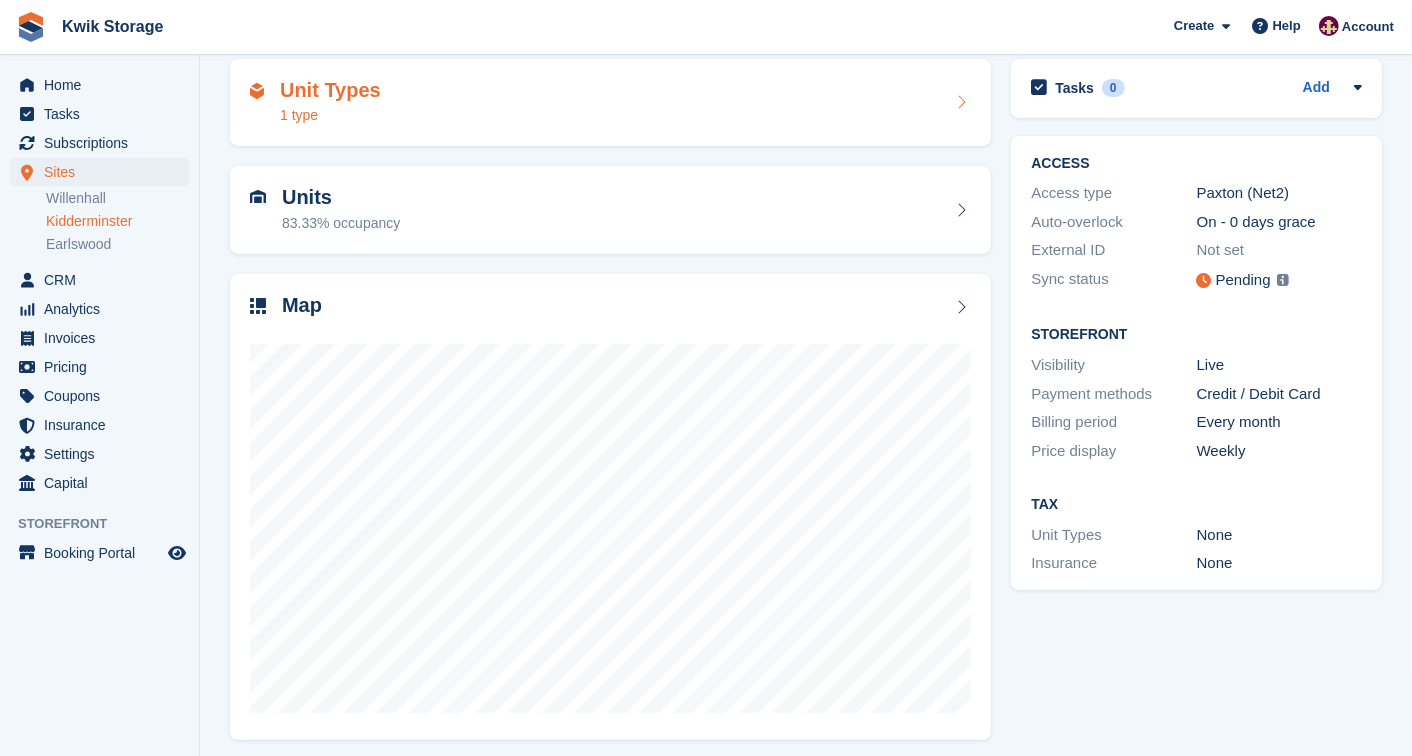 scroll, scrollTop: 96, scrollLeft: 0, axis: vertical 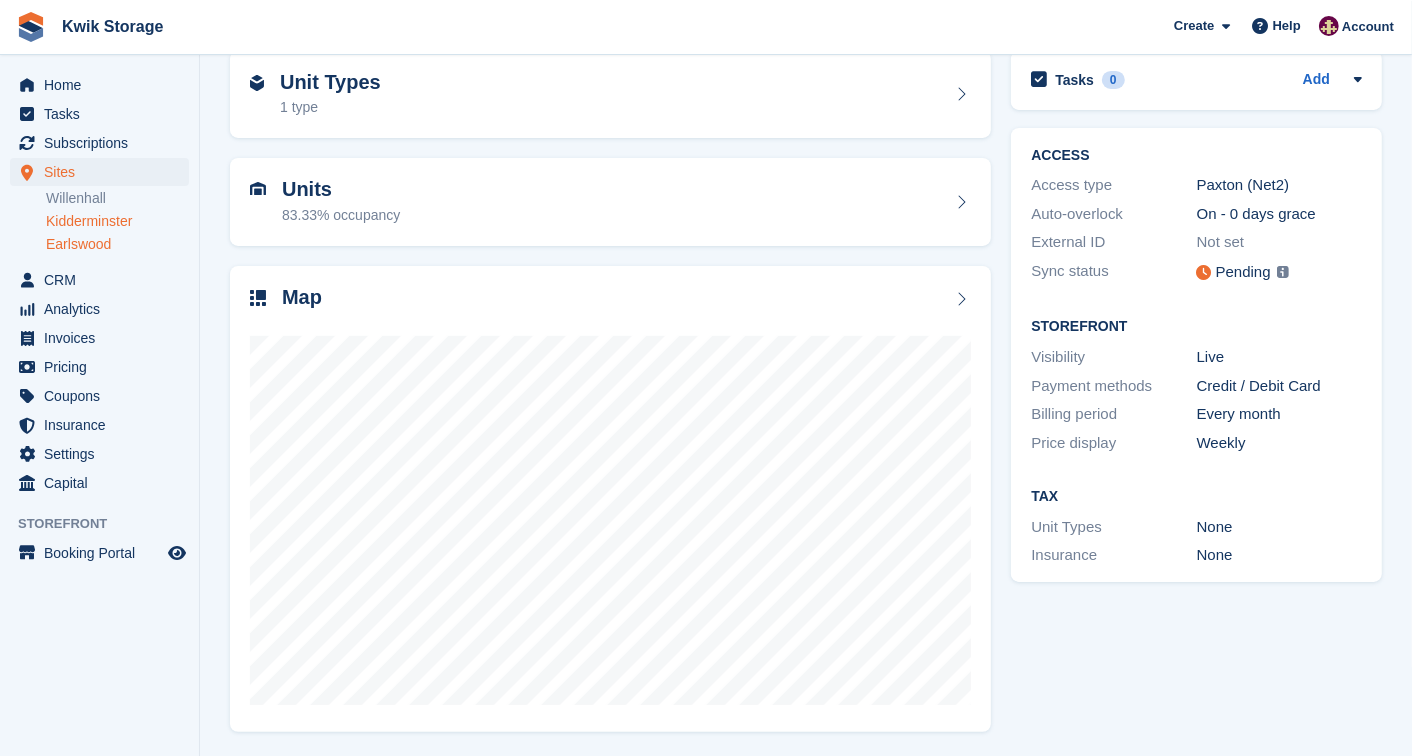 click on "Earlswood" at bounding box center [117, 244] 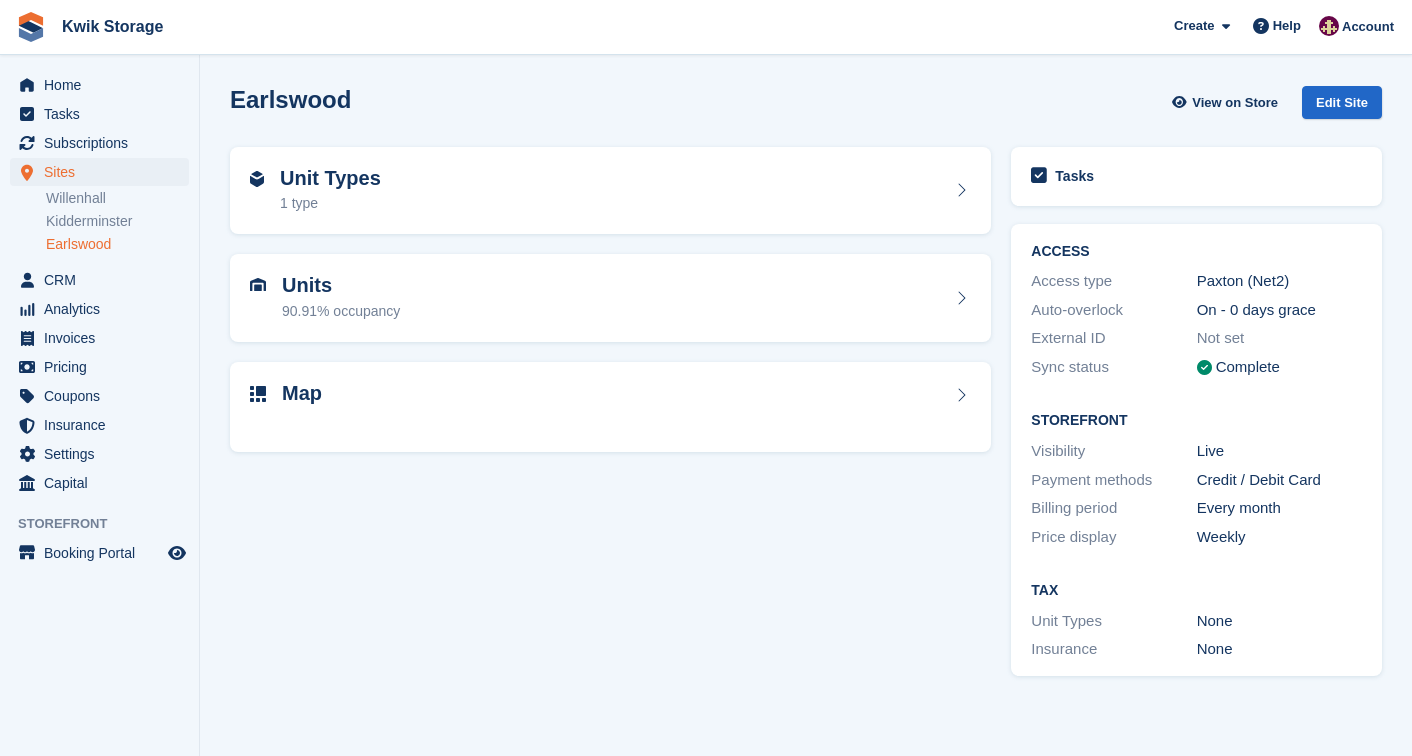 scroll, scrollTop: 0, scrollLeft: 0, axis: both 